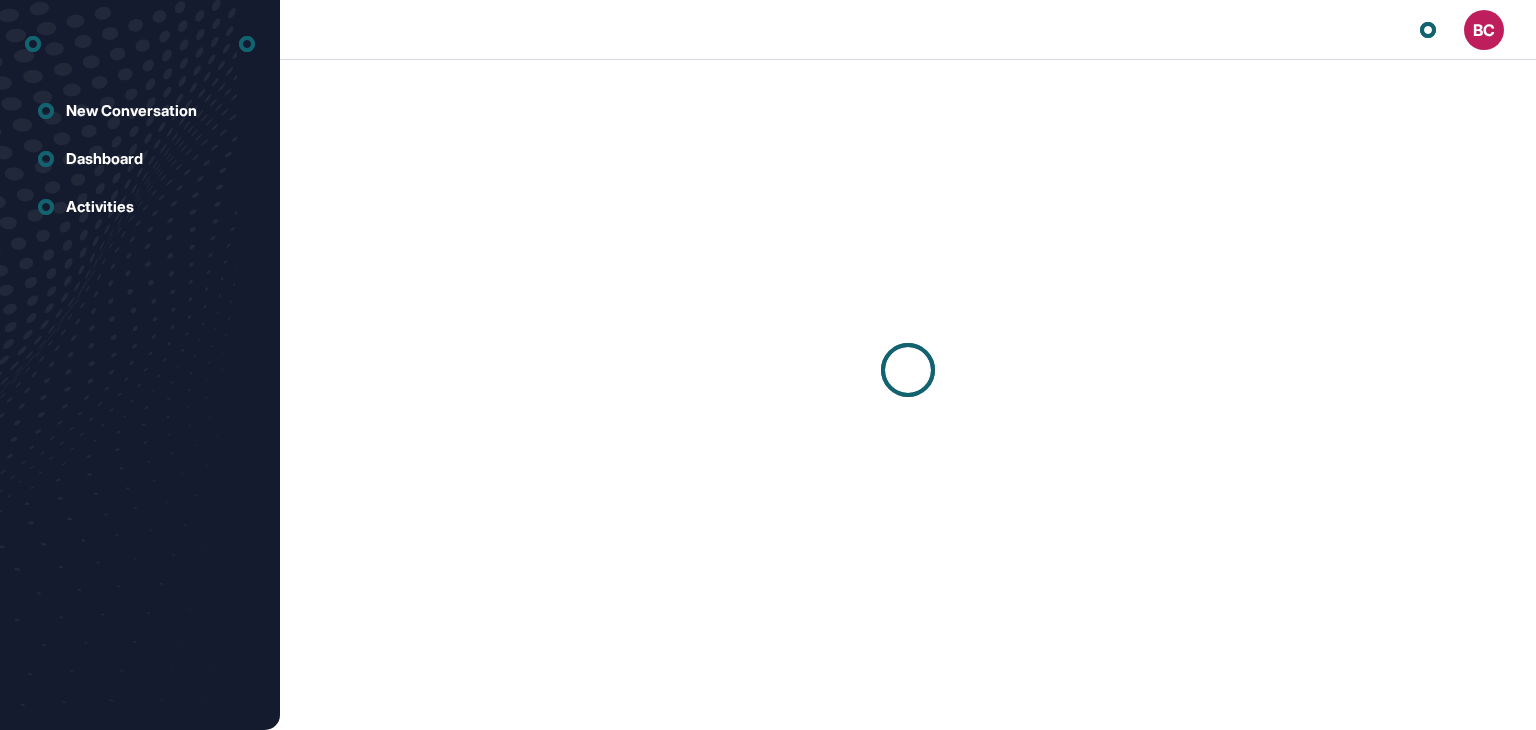 scroll, scrollTop: 0, scrollLeft: 0, axis: both 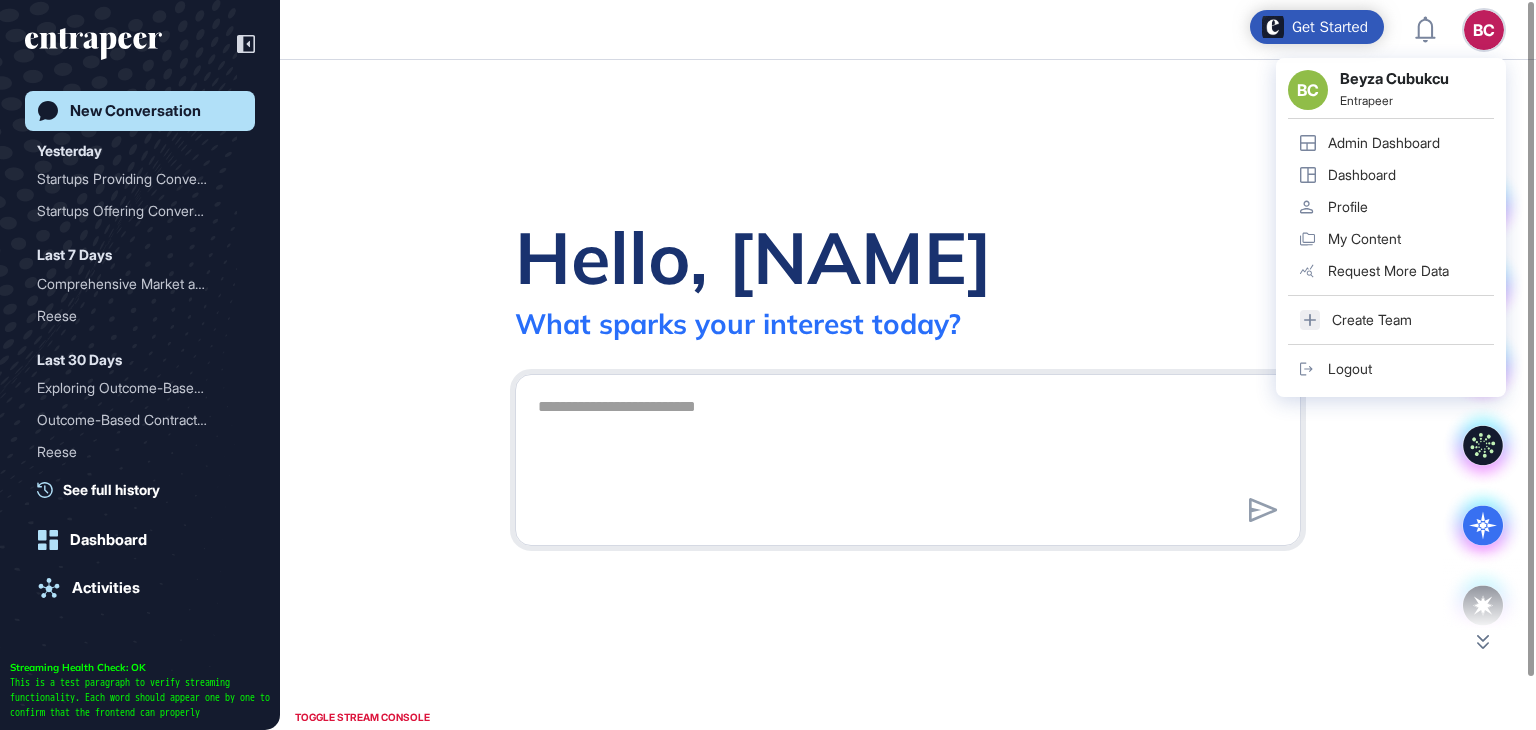 click on "Admin Dashboard" at bounding box center (1384, 143) 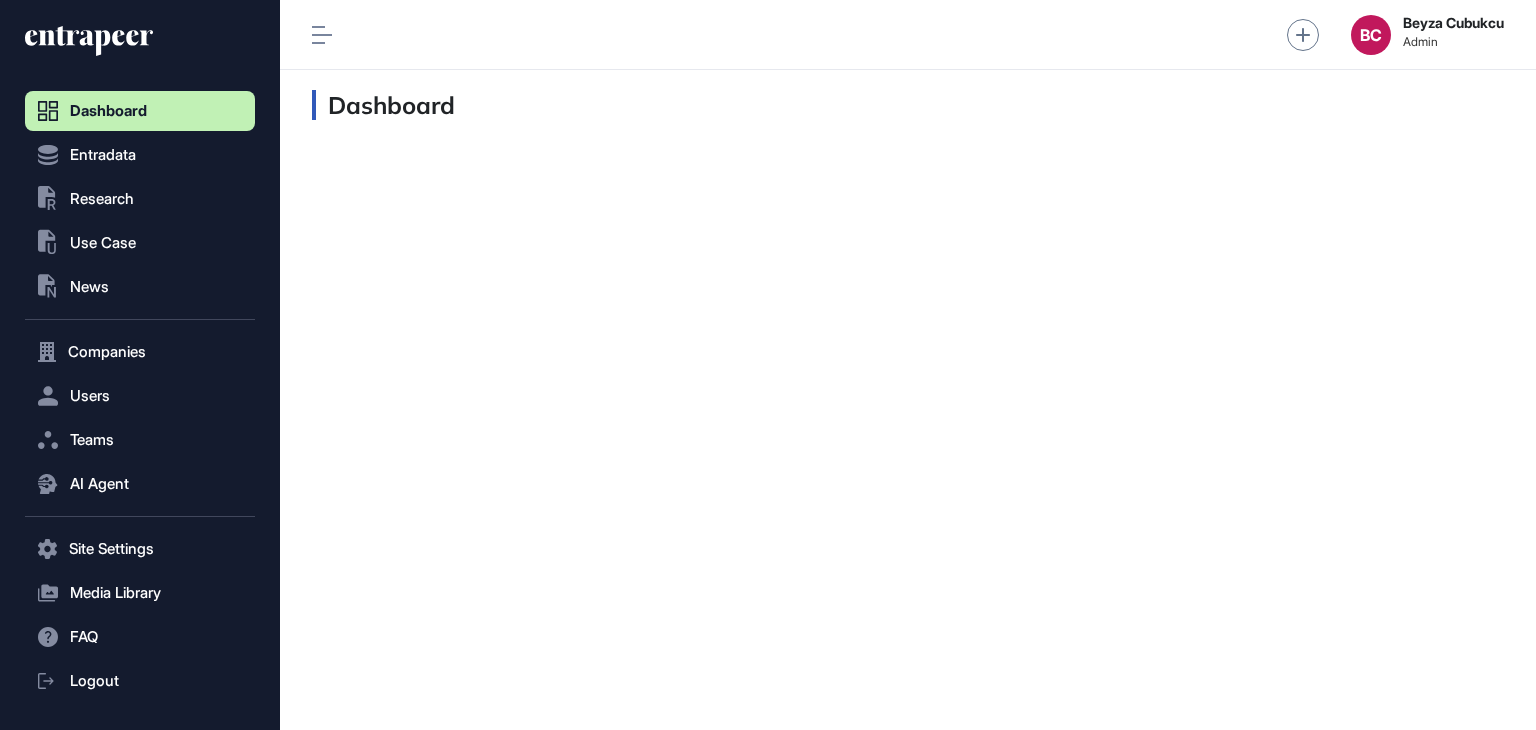scroll, scrollTop: 689, scrollLeft: 229, axis: both 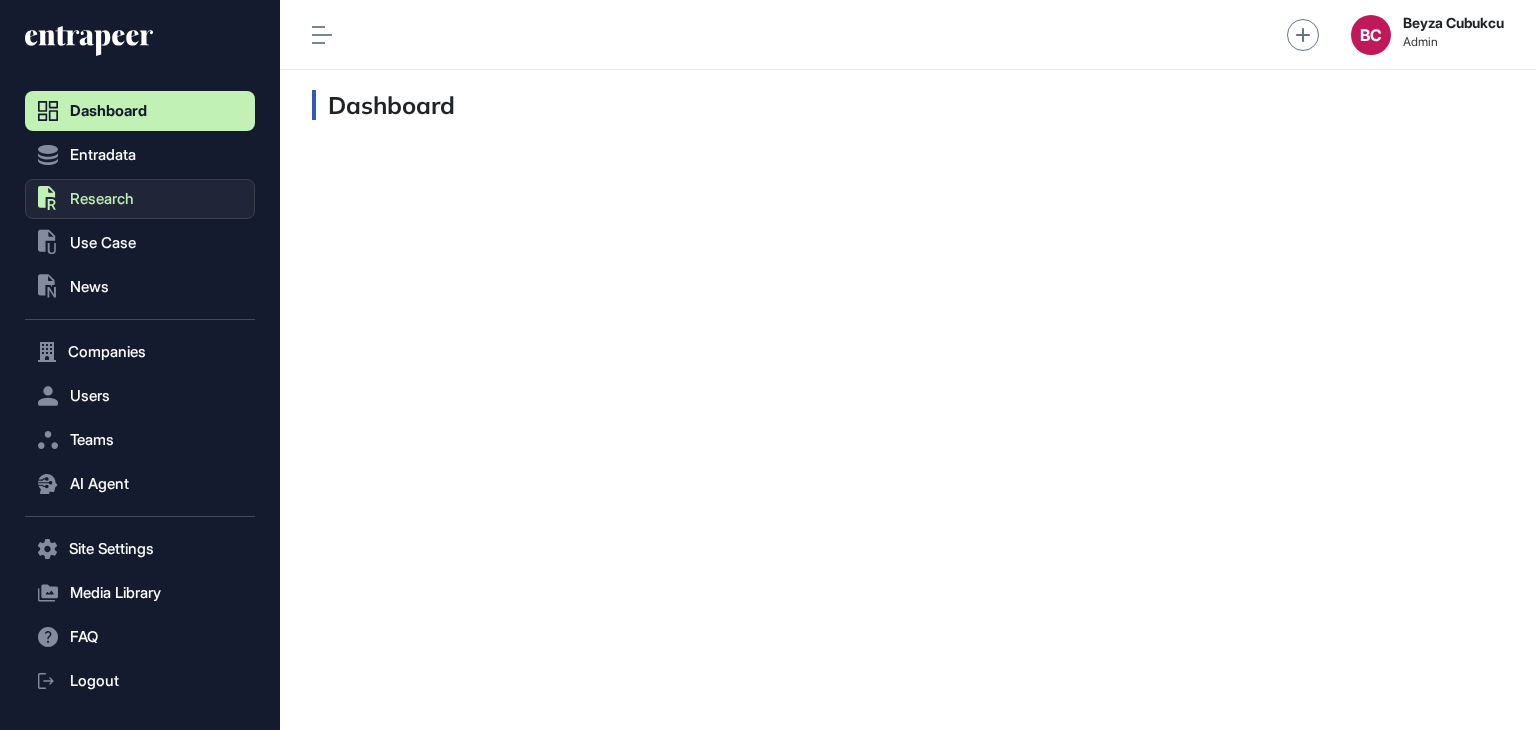 click on "Research" at bounding box center [102, 199] 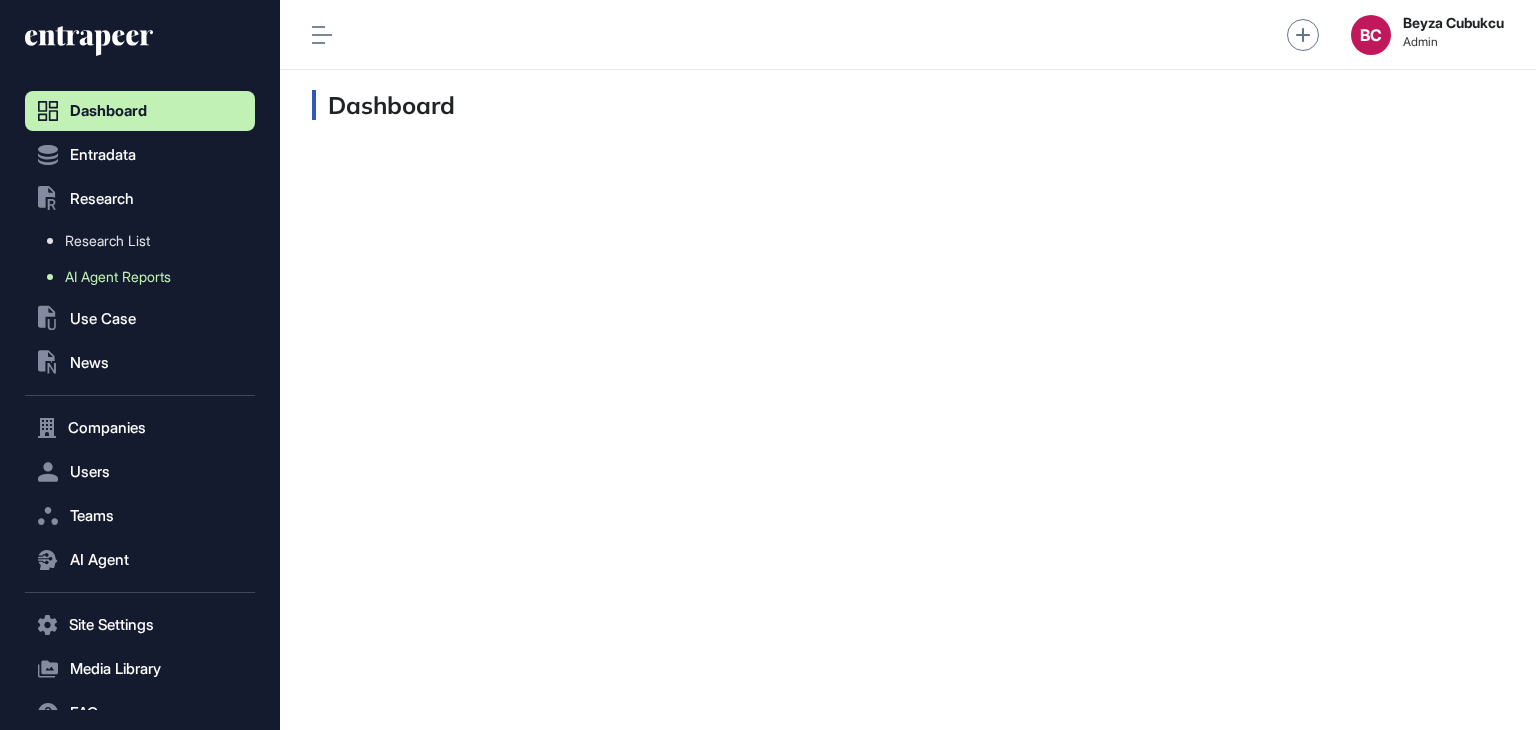 click on "AI Agent Reports" at bounding box center [118, 277] 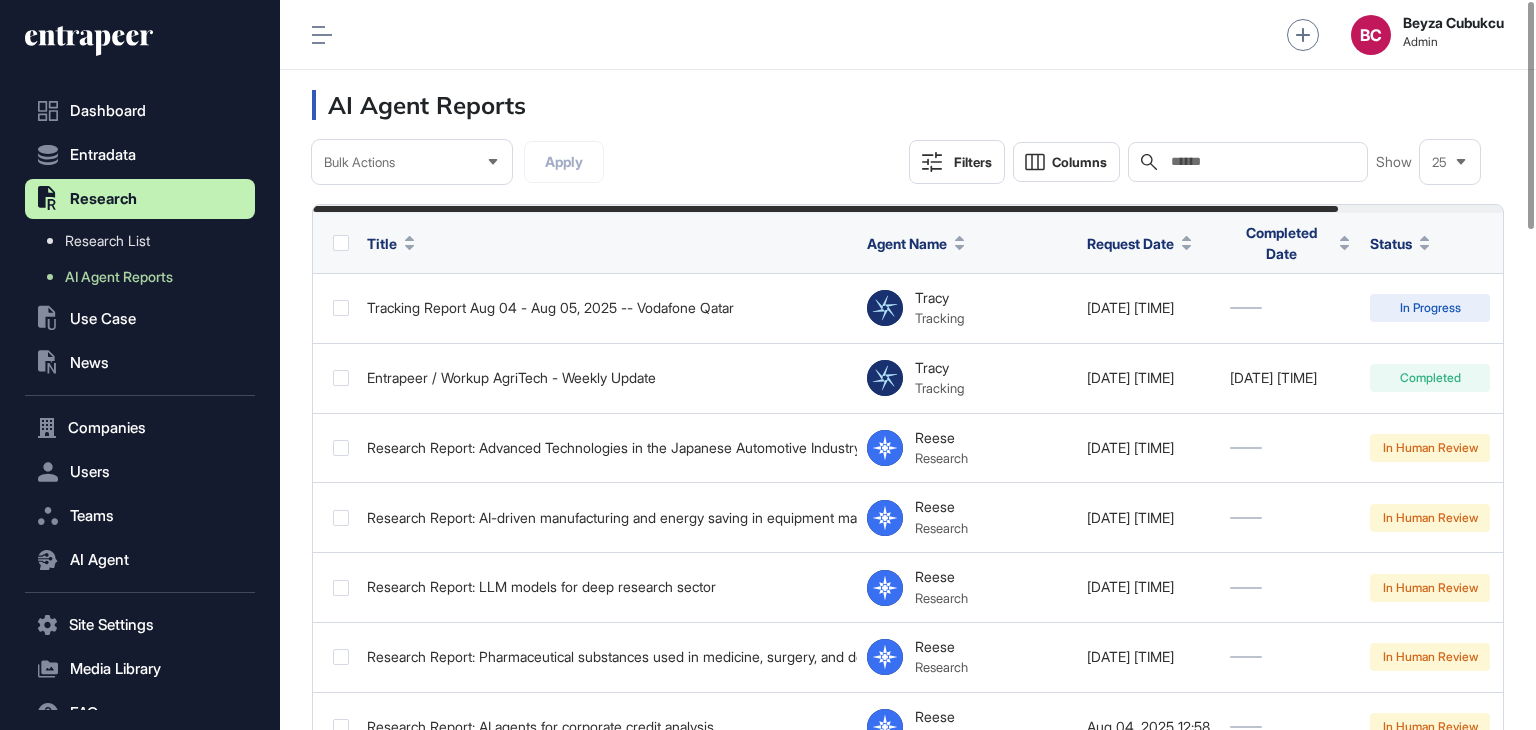 click on "Filters" 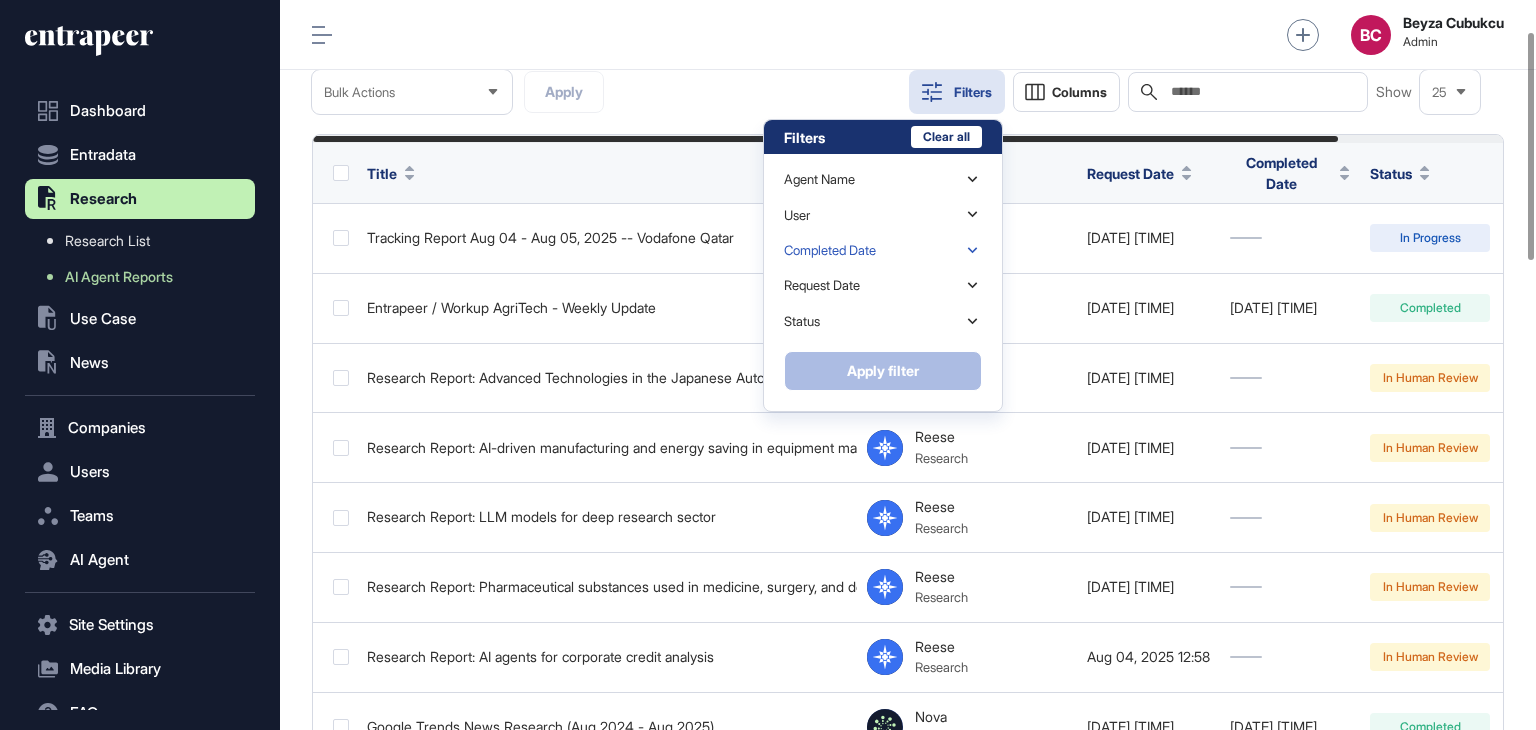 scroll, scrollTop: 100, scrollLeft: 0, axis: vertical 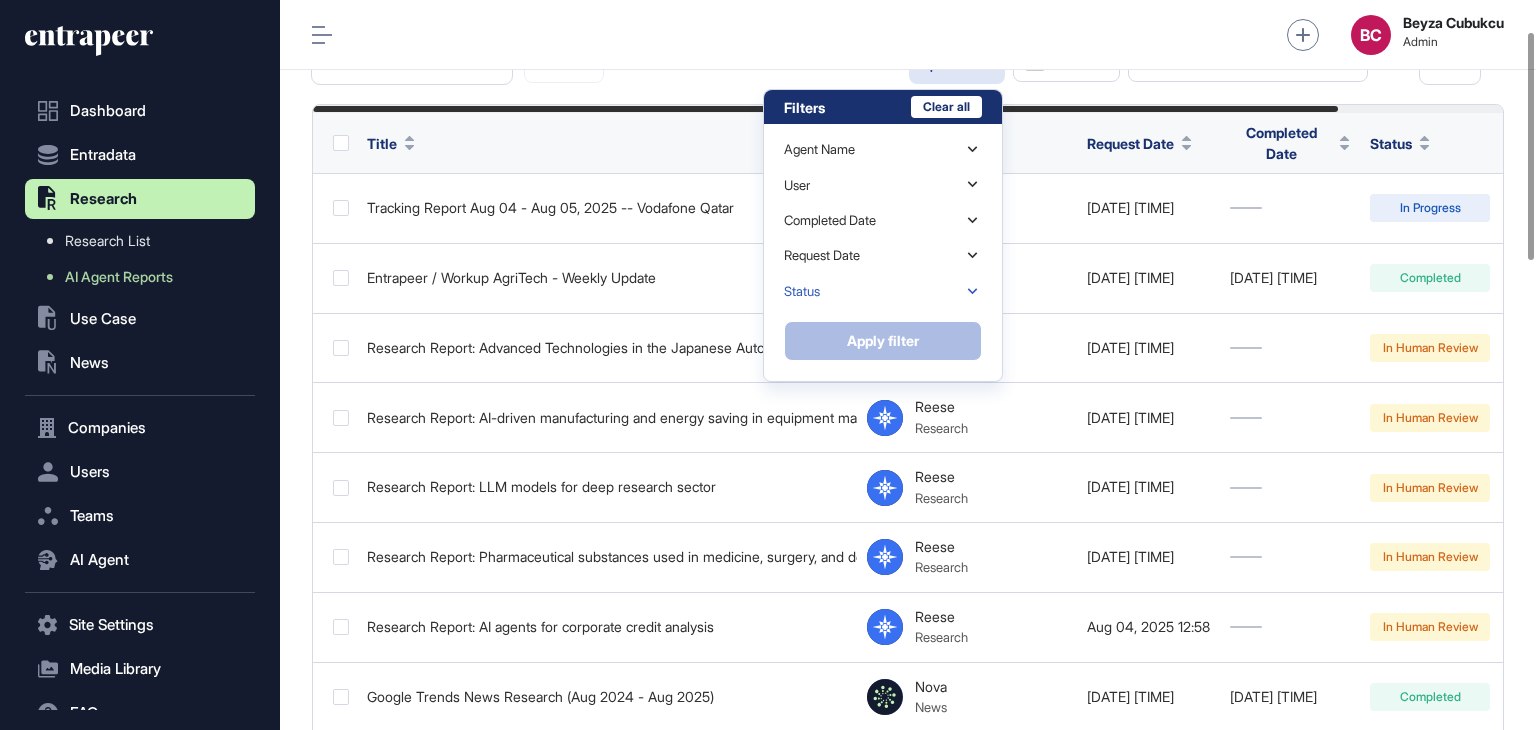 click on "Status" at bounding box center (883, 291) 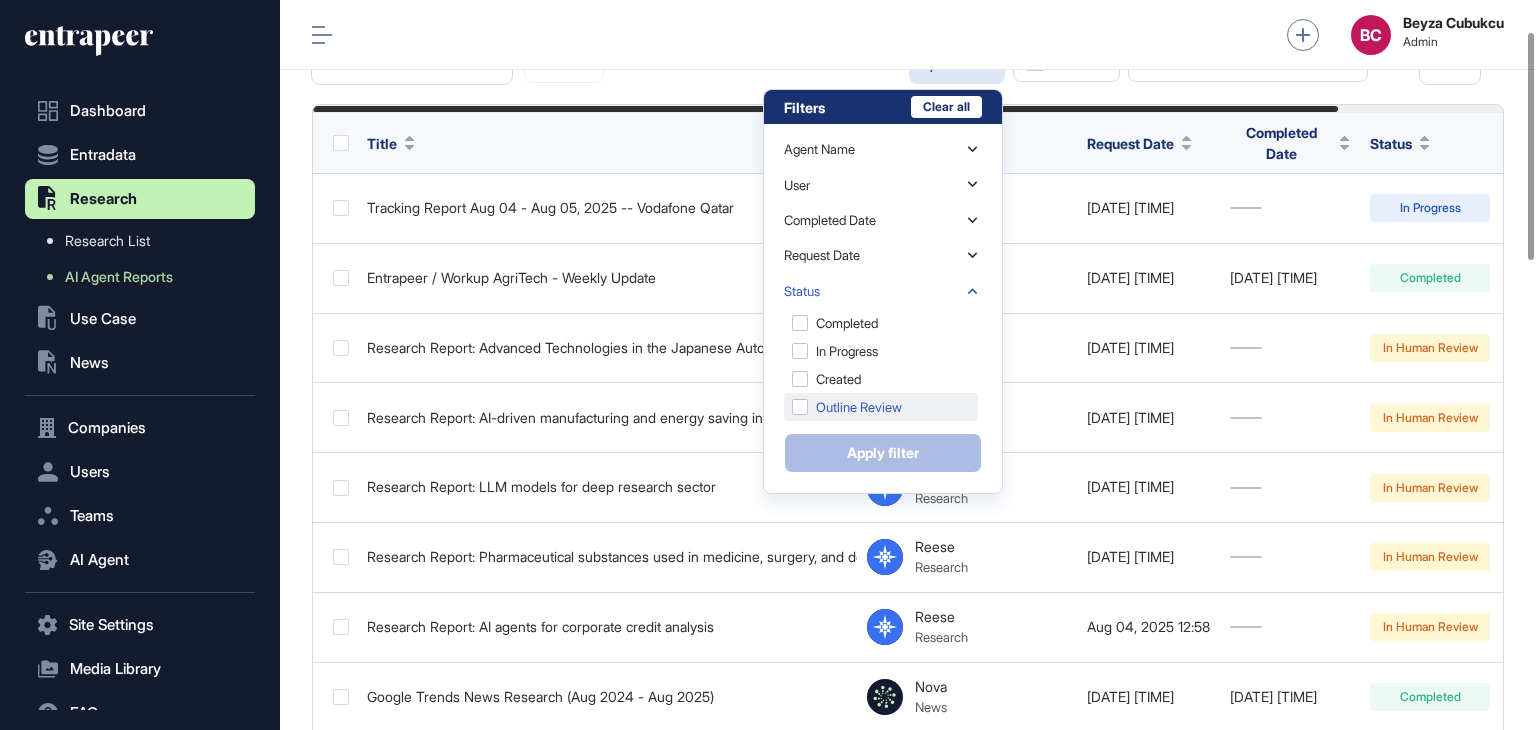 click on "Outline Review" 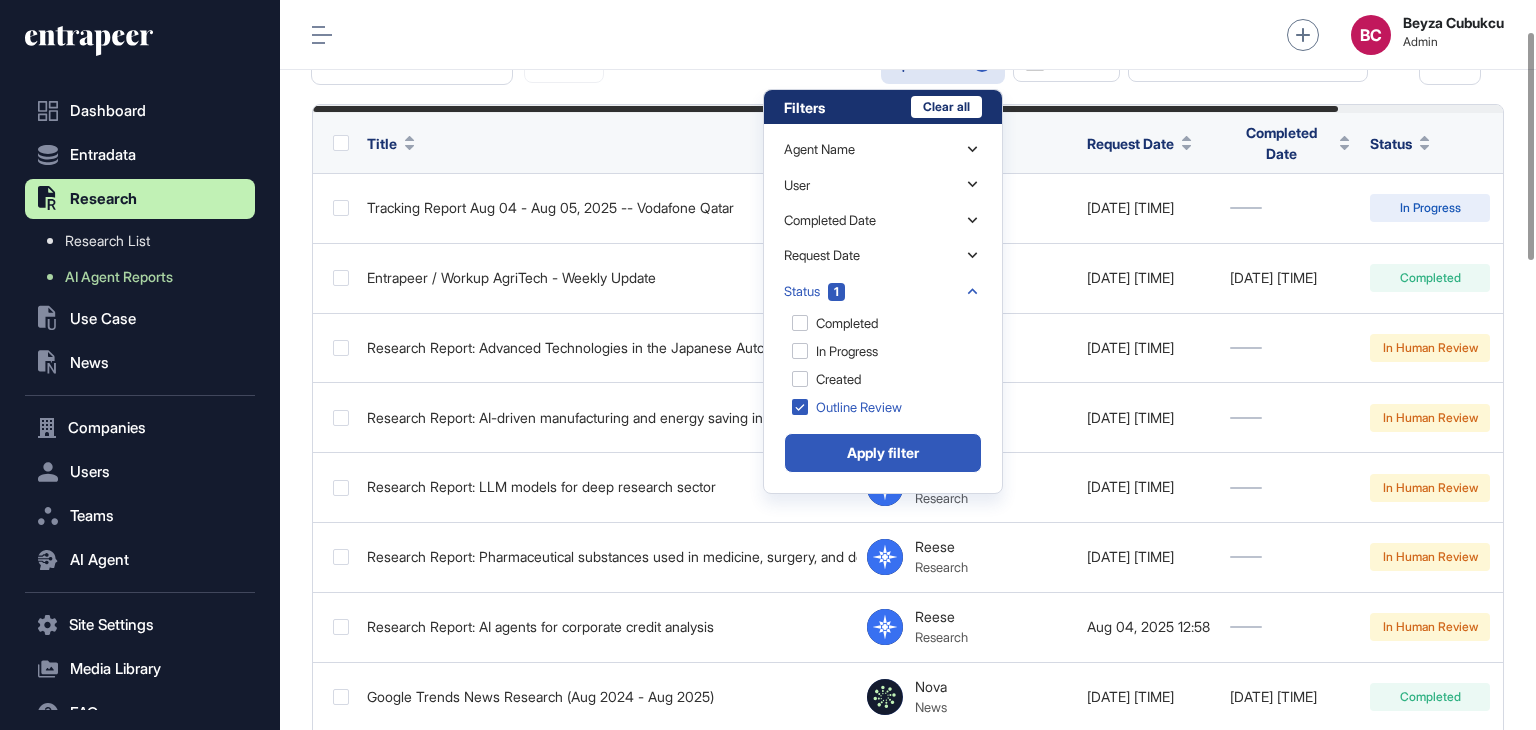 click on "Apply filter" at bounding box center (883, 453) 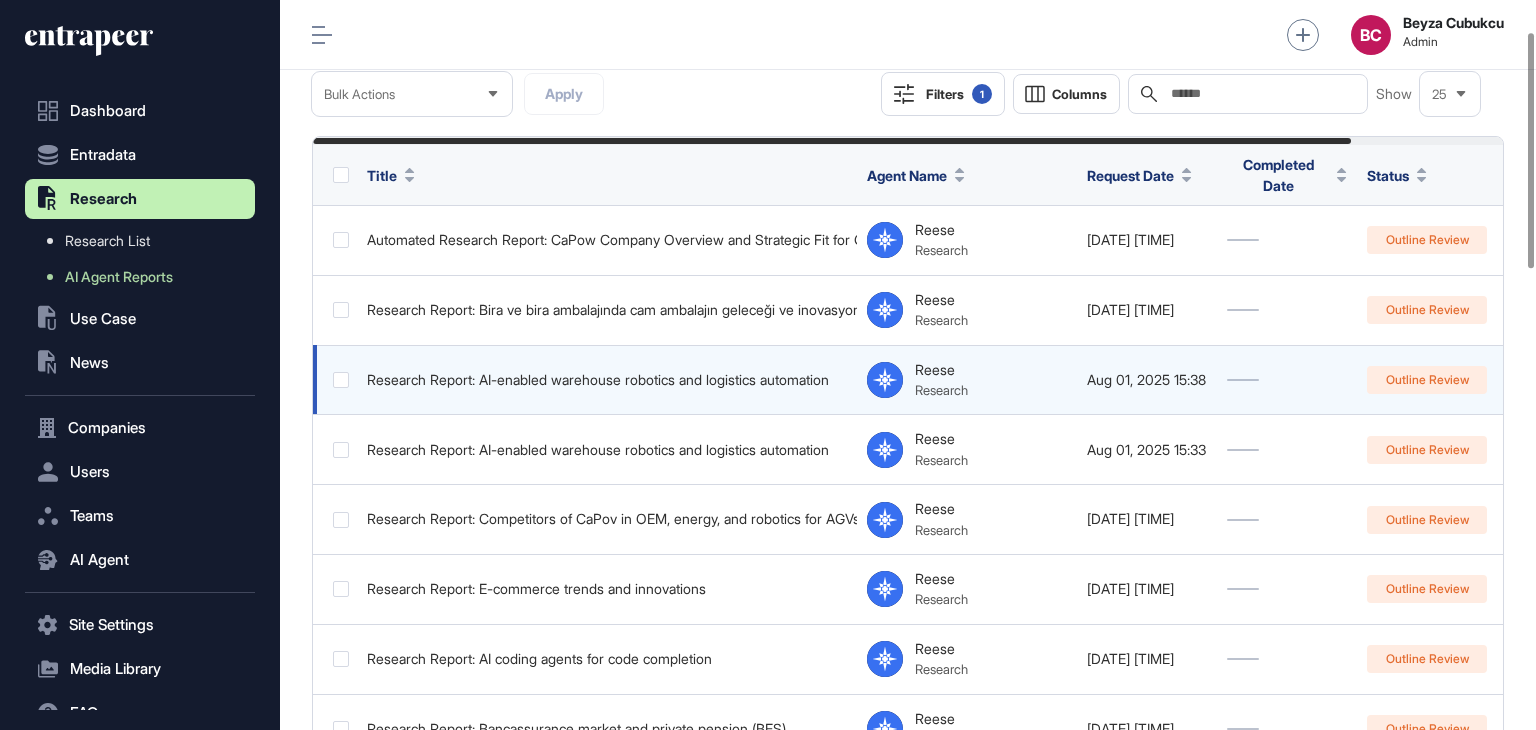 scroll, scrollTop: 100, scrollLeft: 0, axis: vertical 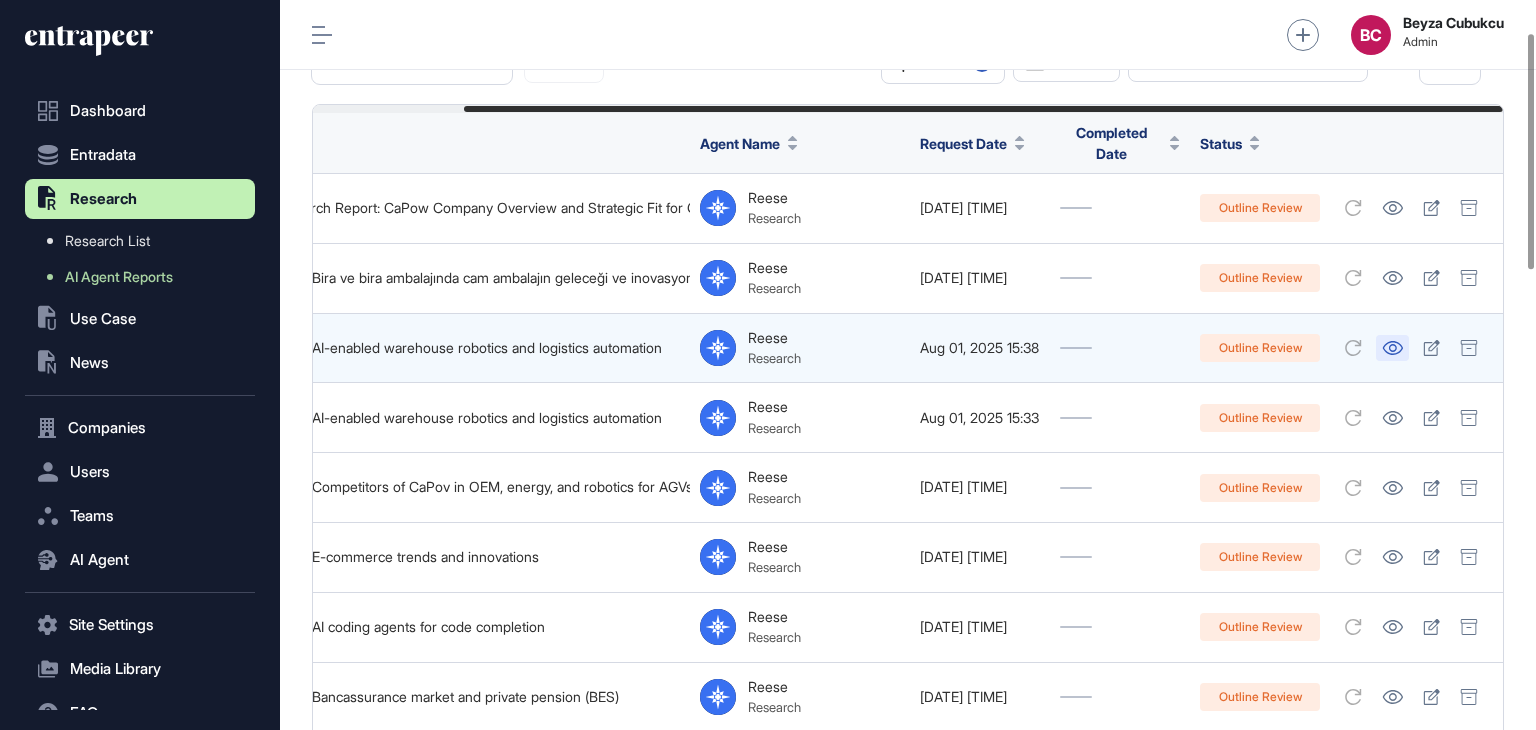 click 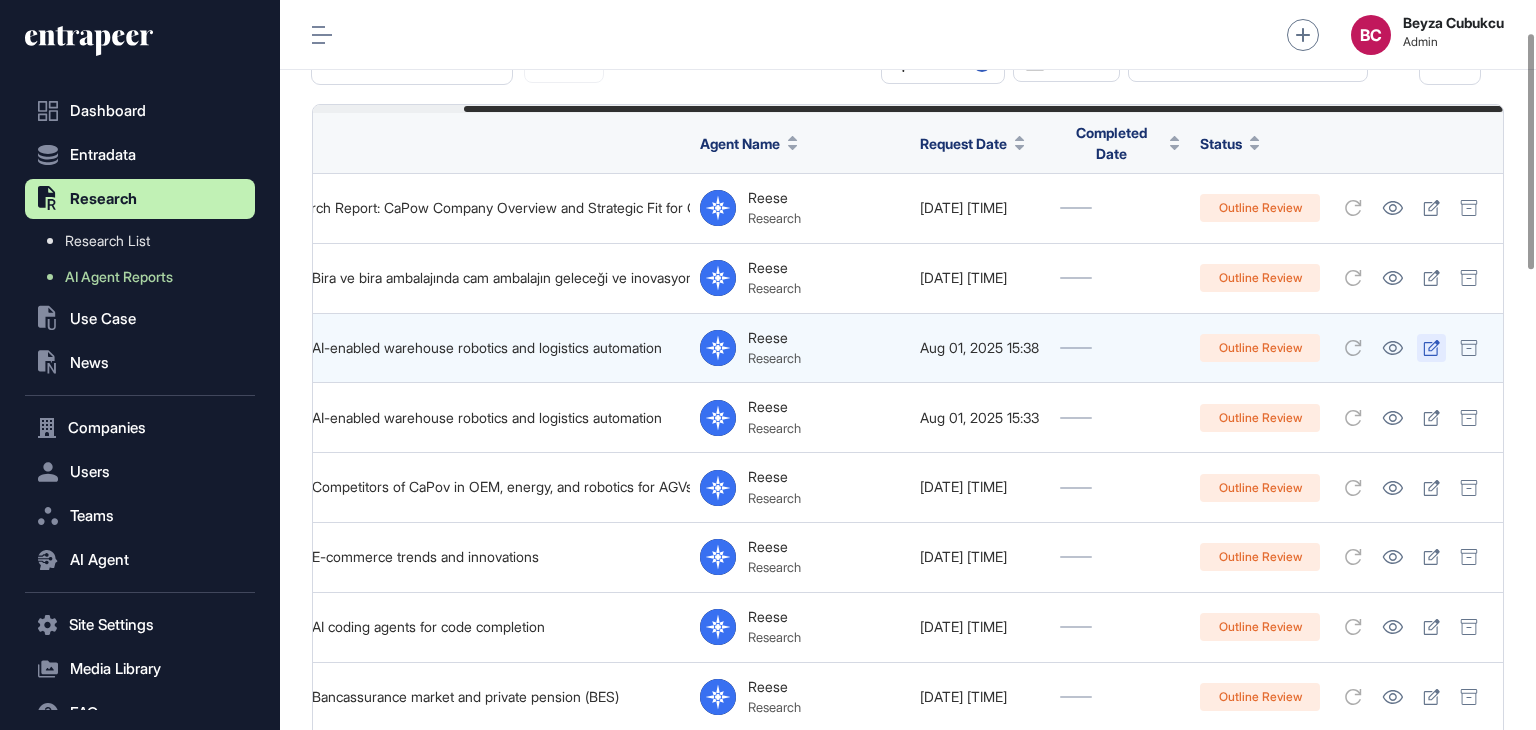 click 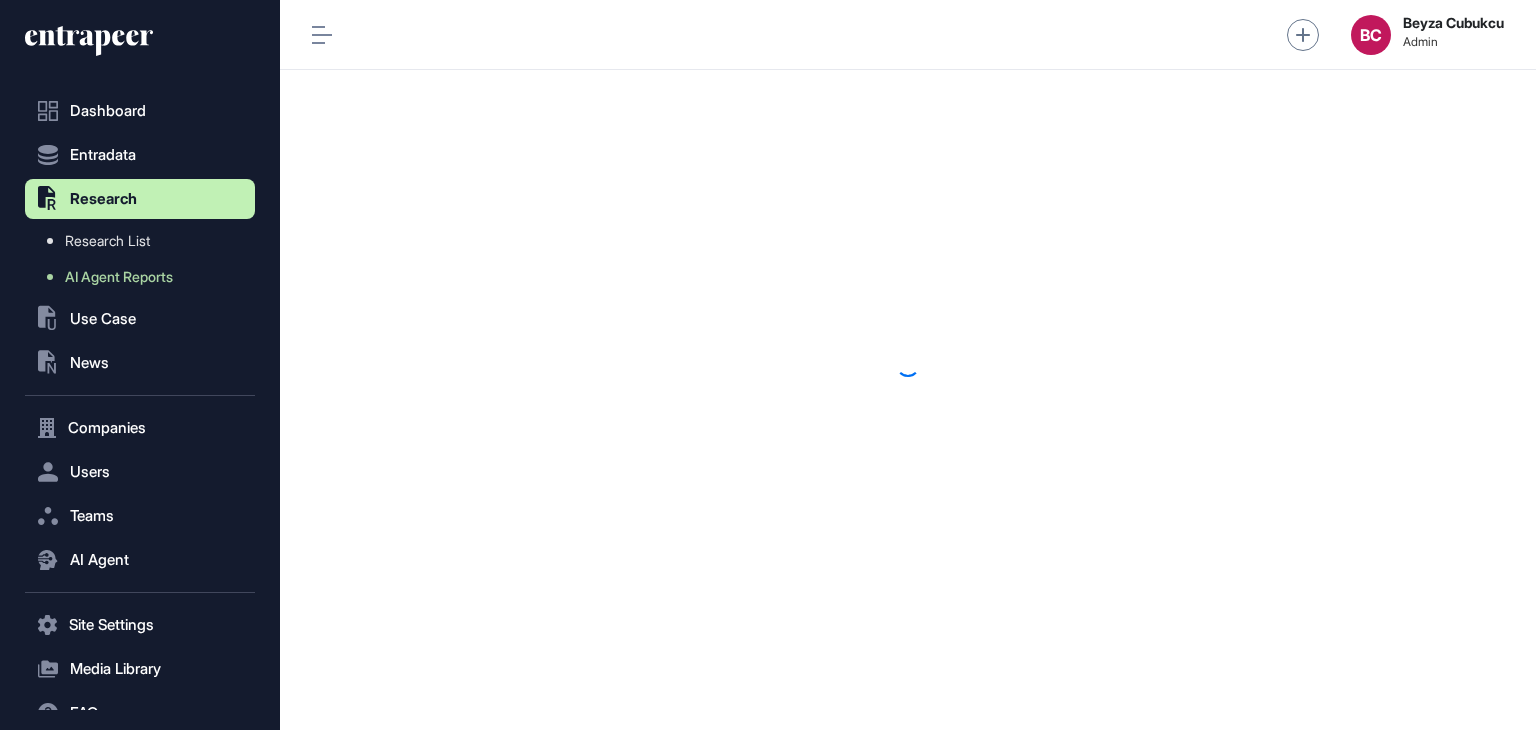 scroll, scrollTop: 0, scrollLeft: 0, axis: both 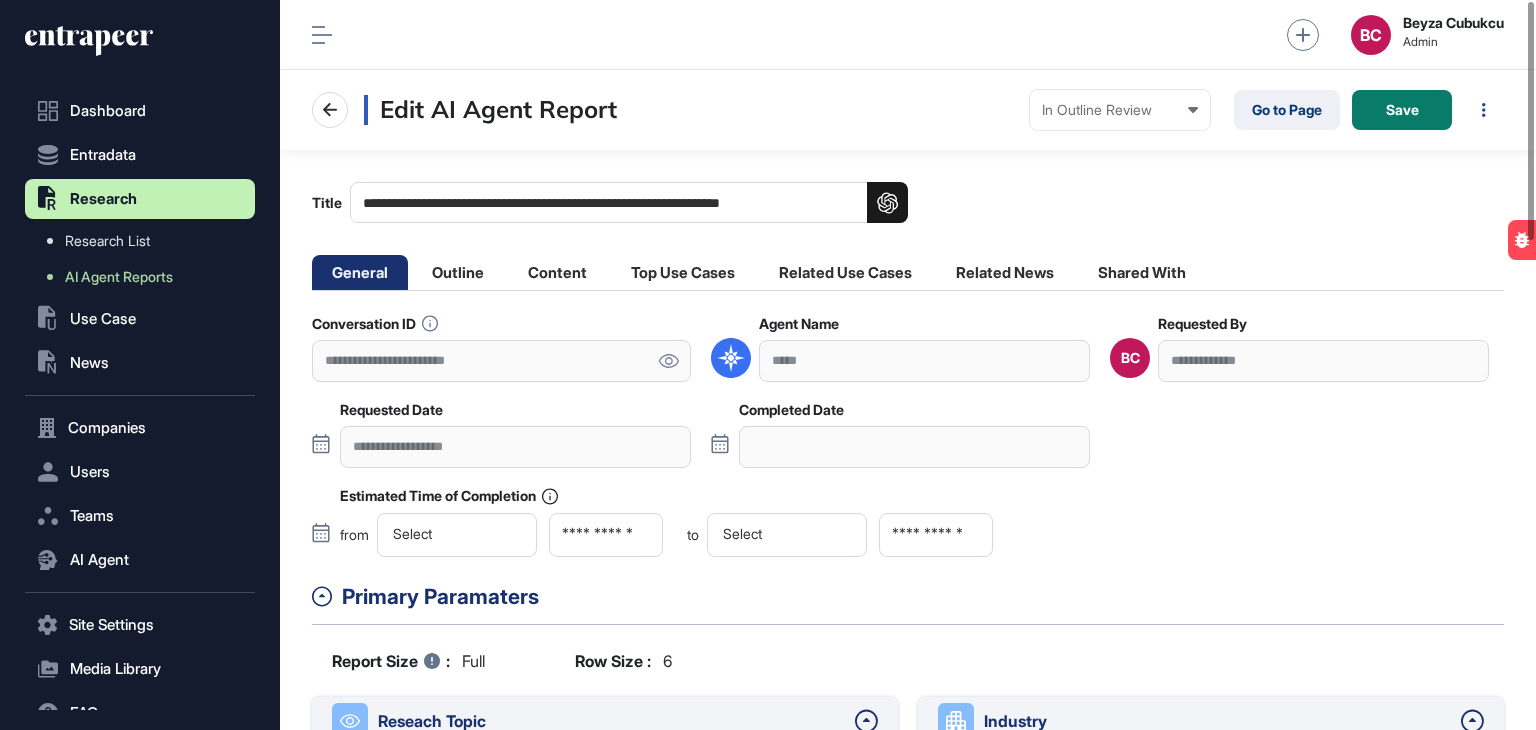 click 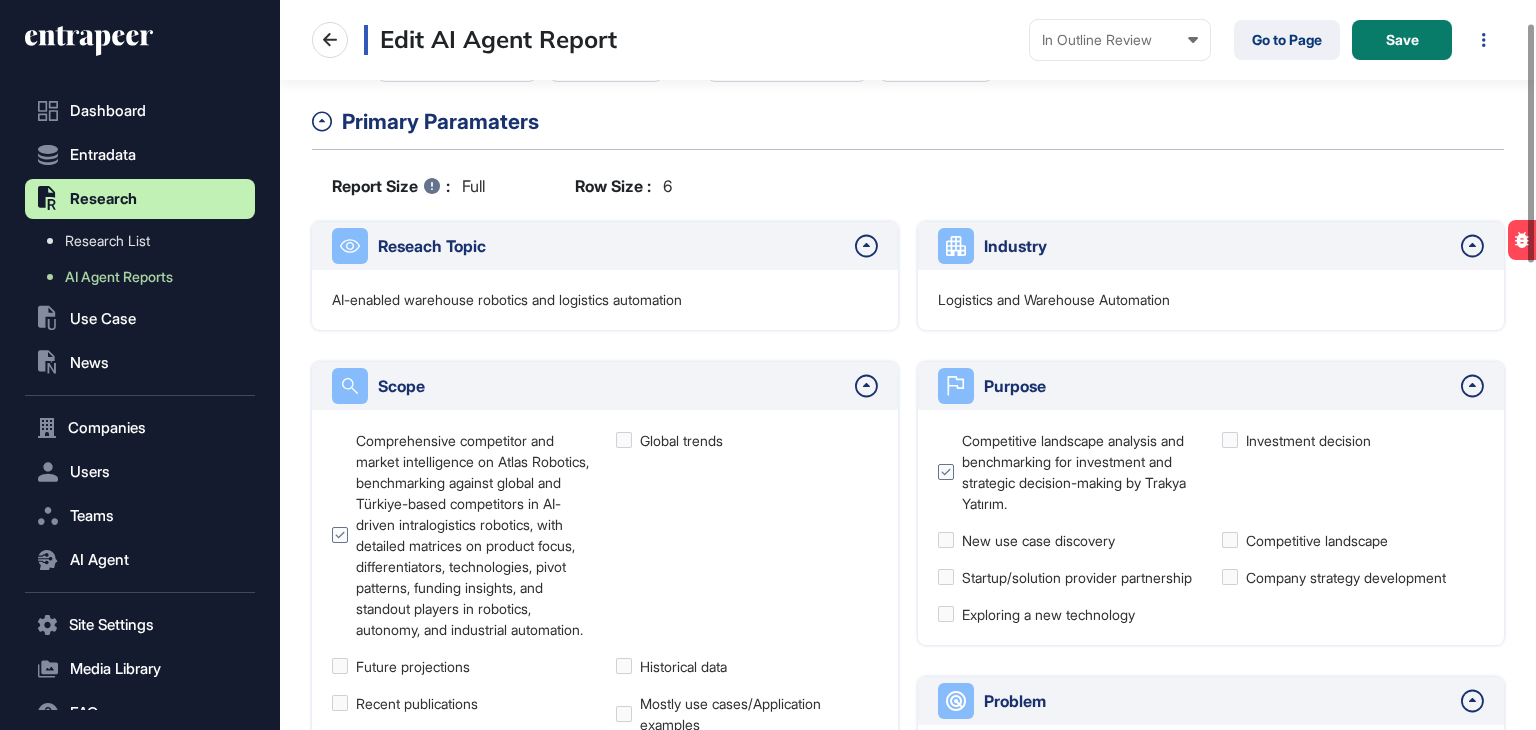 scroll, scrollTop: 0, scrollLeft: 0, axis: both 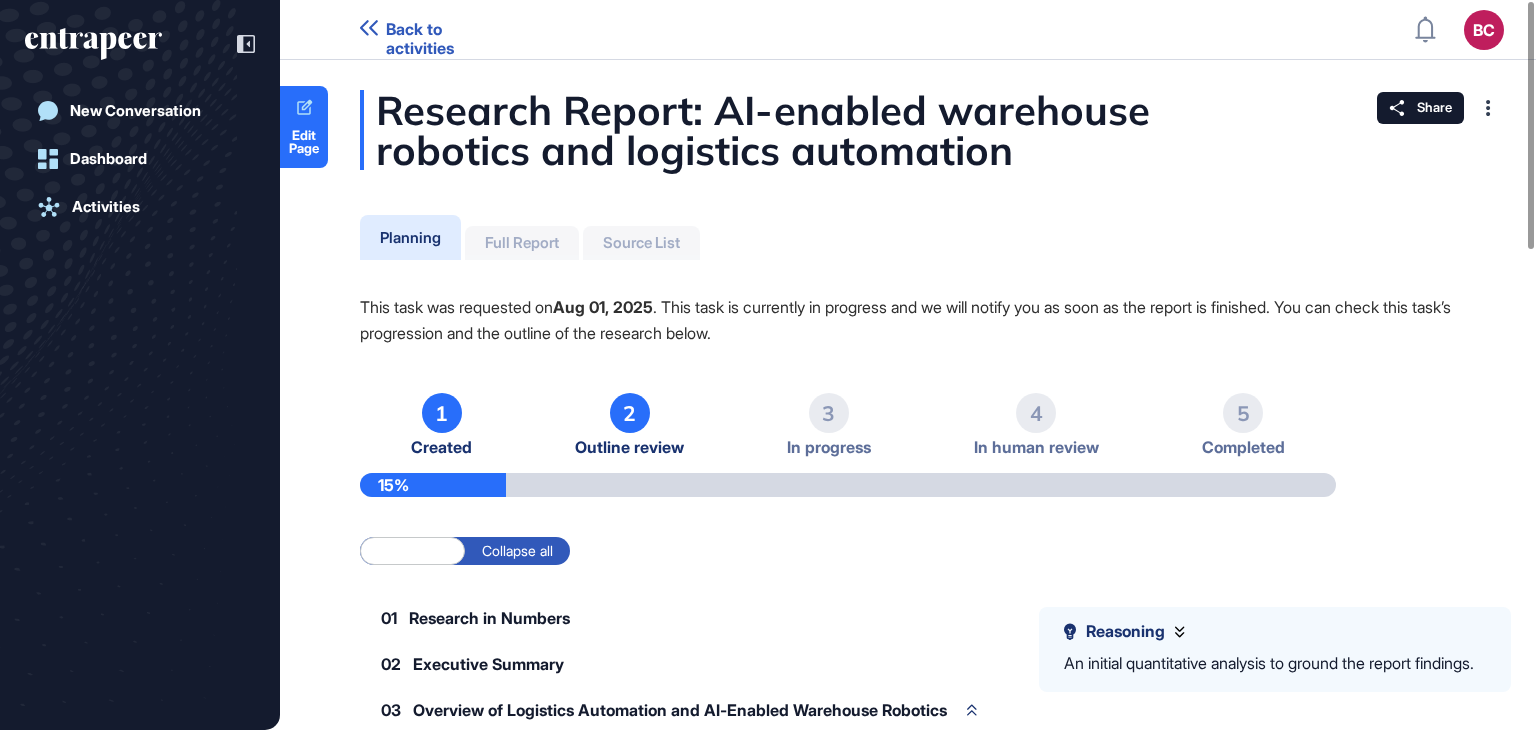 click on "Planning" 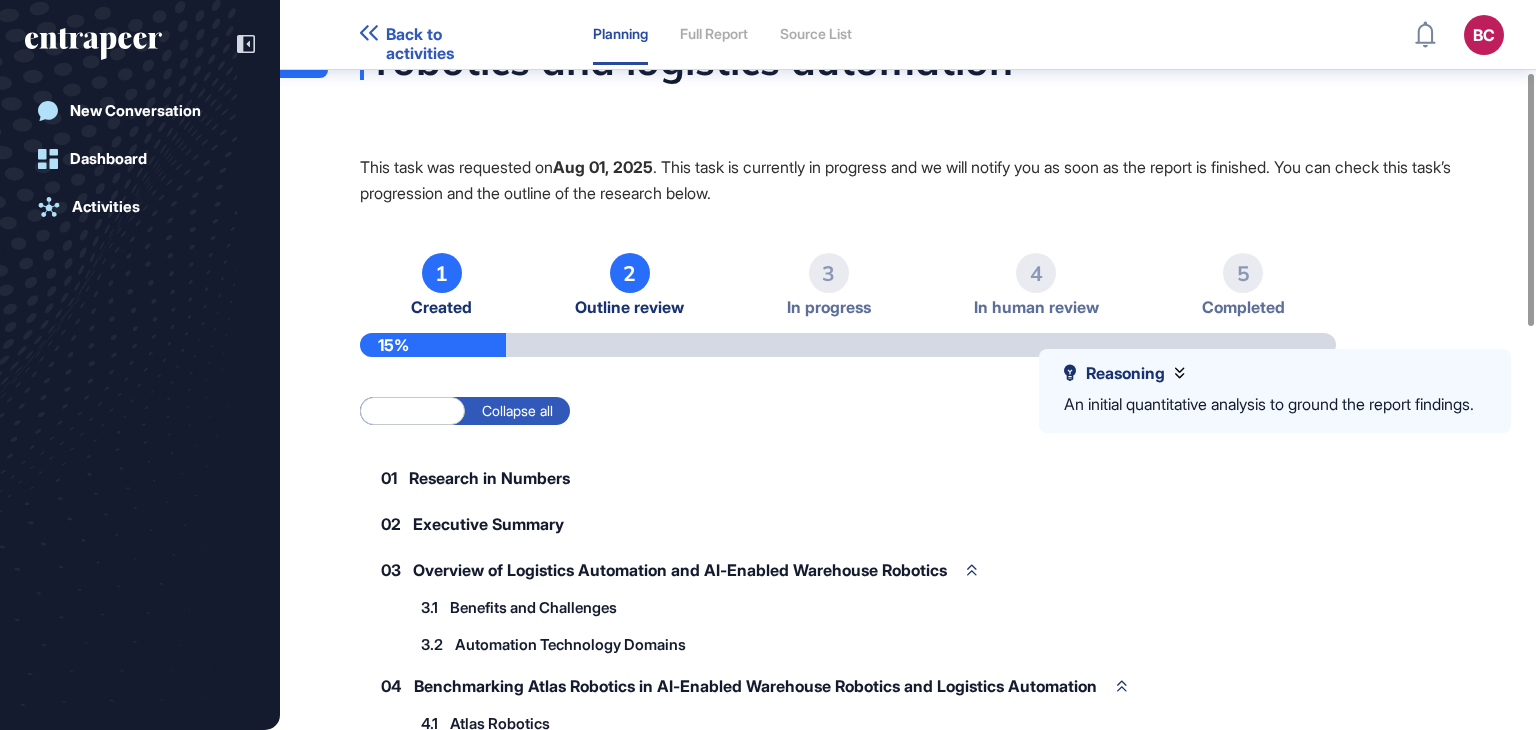scroll, scrollTop: 0, scrollLeft: 0, axis: both 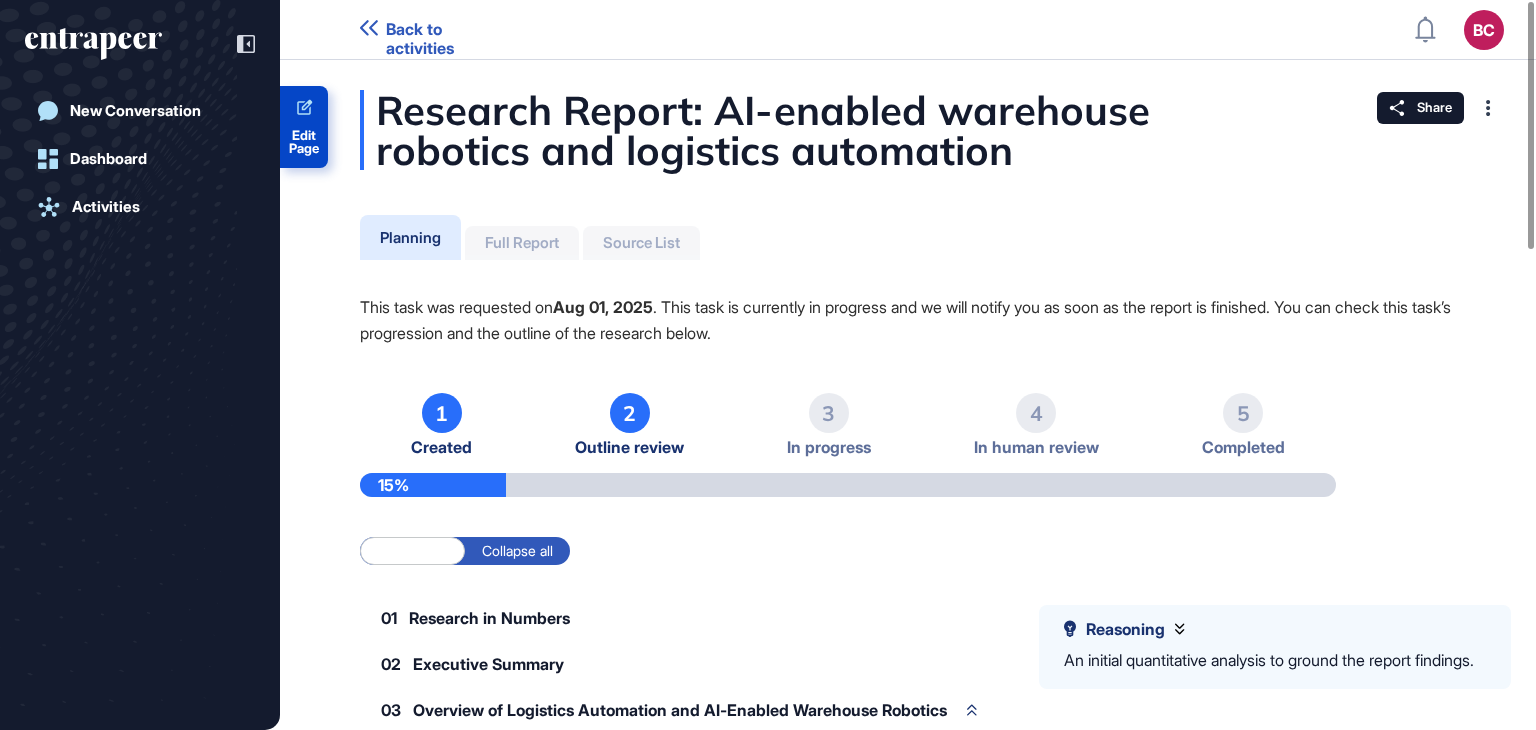 click on "Edit Page" 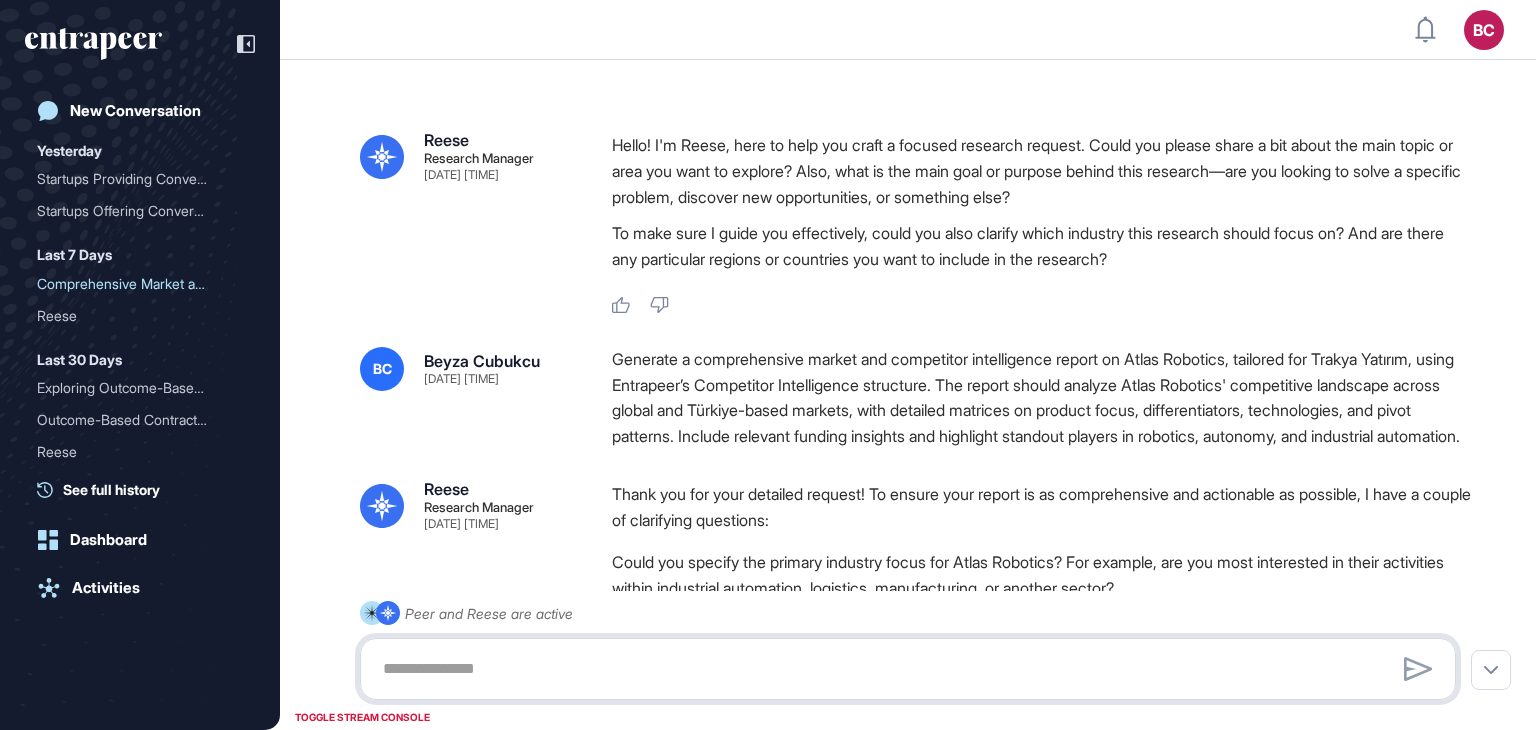 scroll, scrollTop: 0, scrollLeft: 0, axis: both 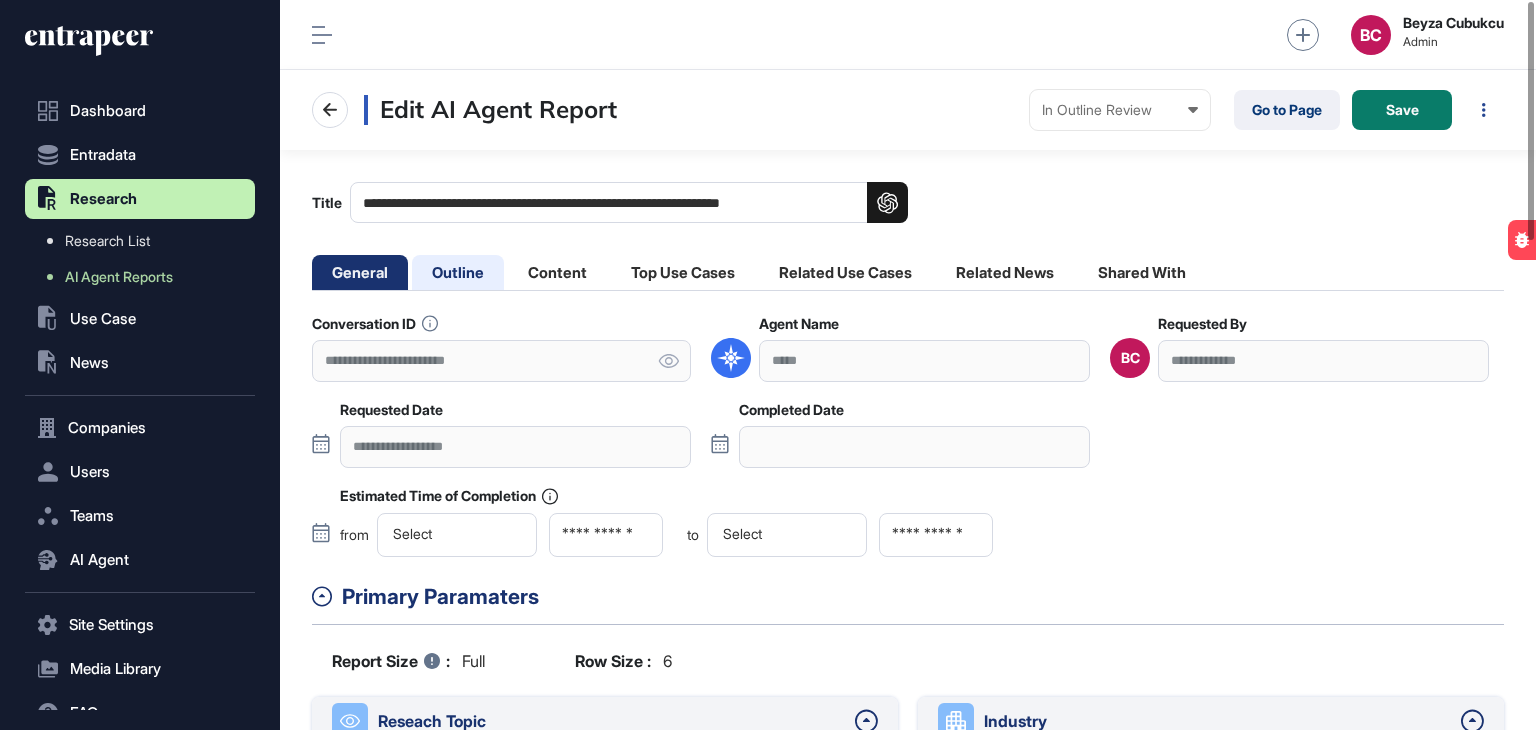click on "Outline" 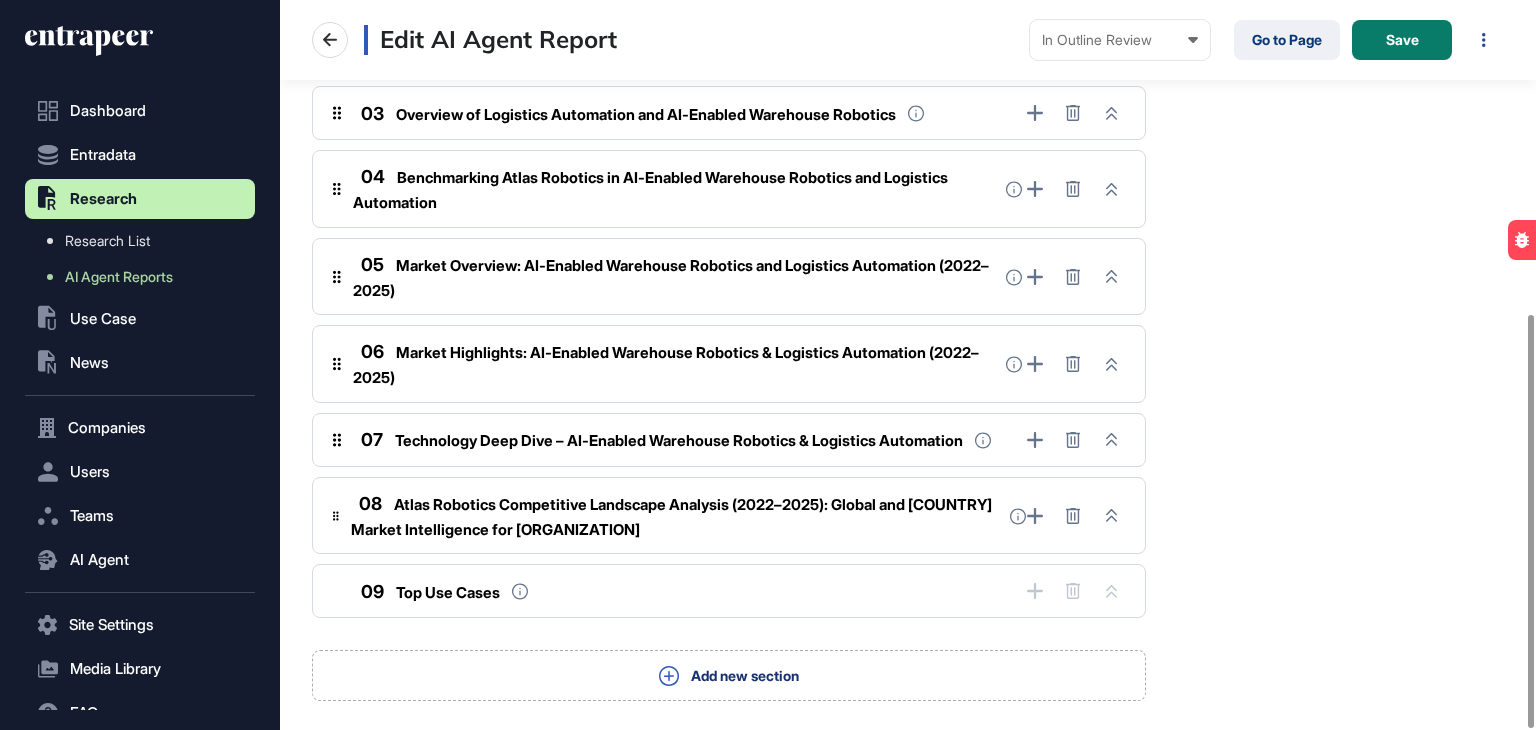 scroll, scrollTop: 552, scrollLeft: 0, axis: vertical 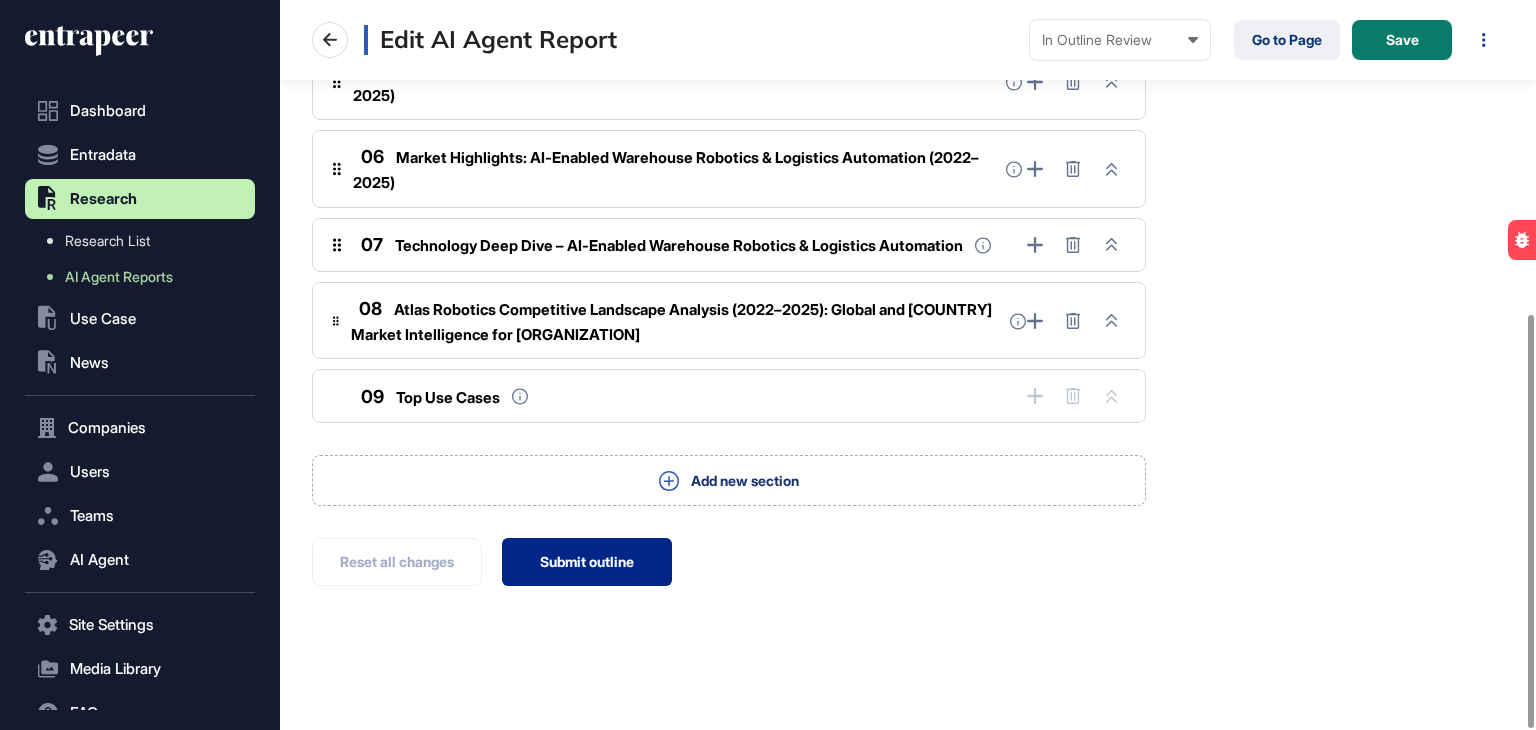 click on "Submit outline" at bounding box center (587, 562) 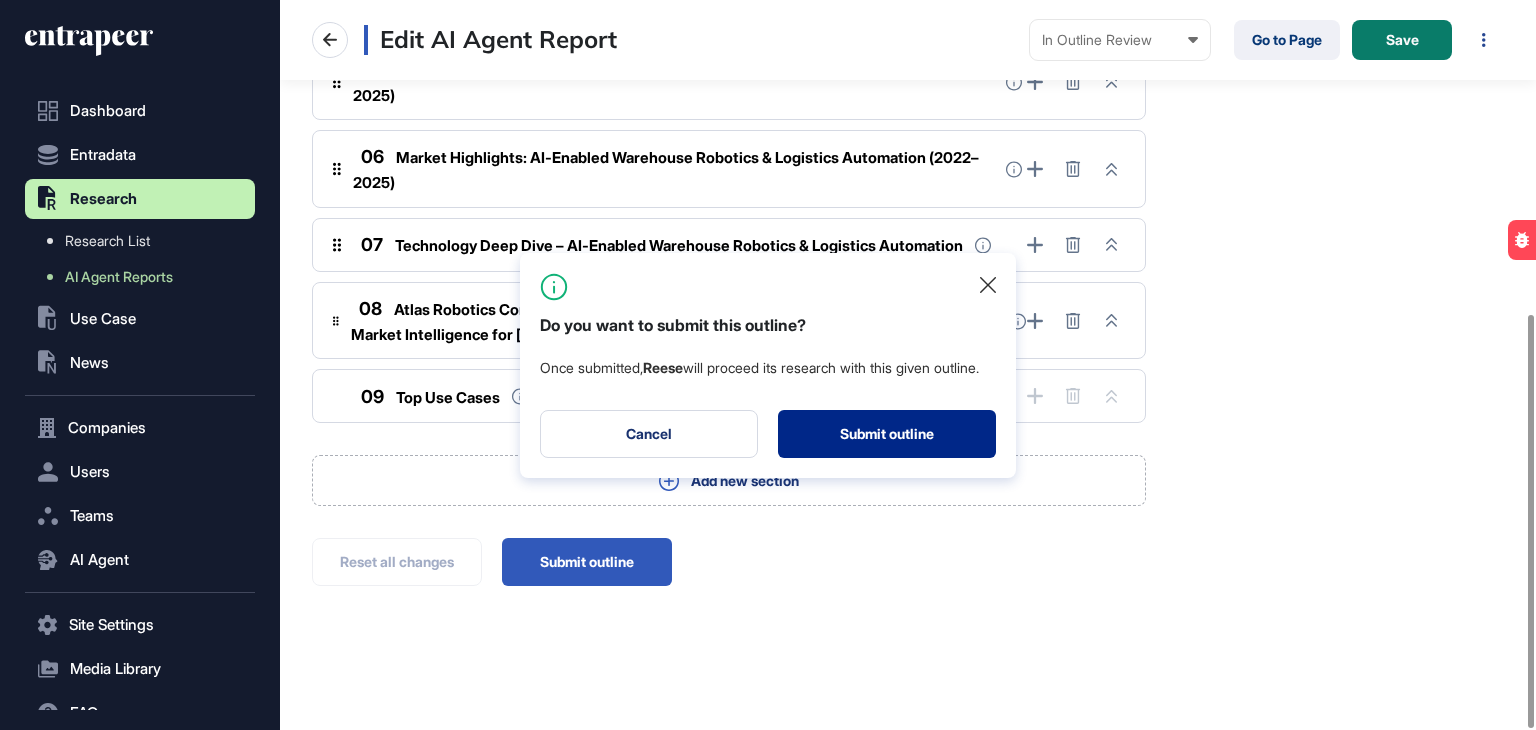 click on "Submit outline" at bounding box center [887, 434] 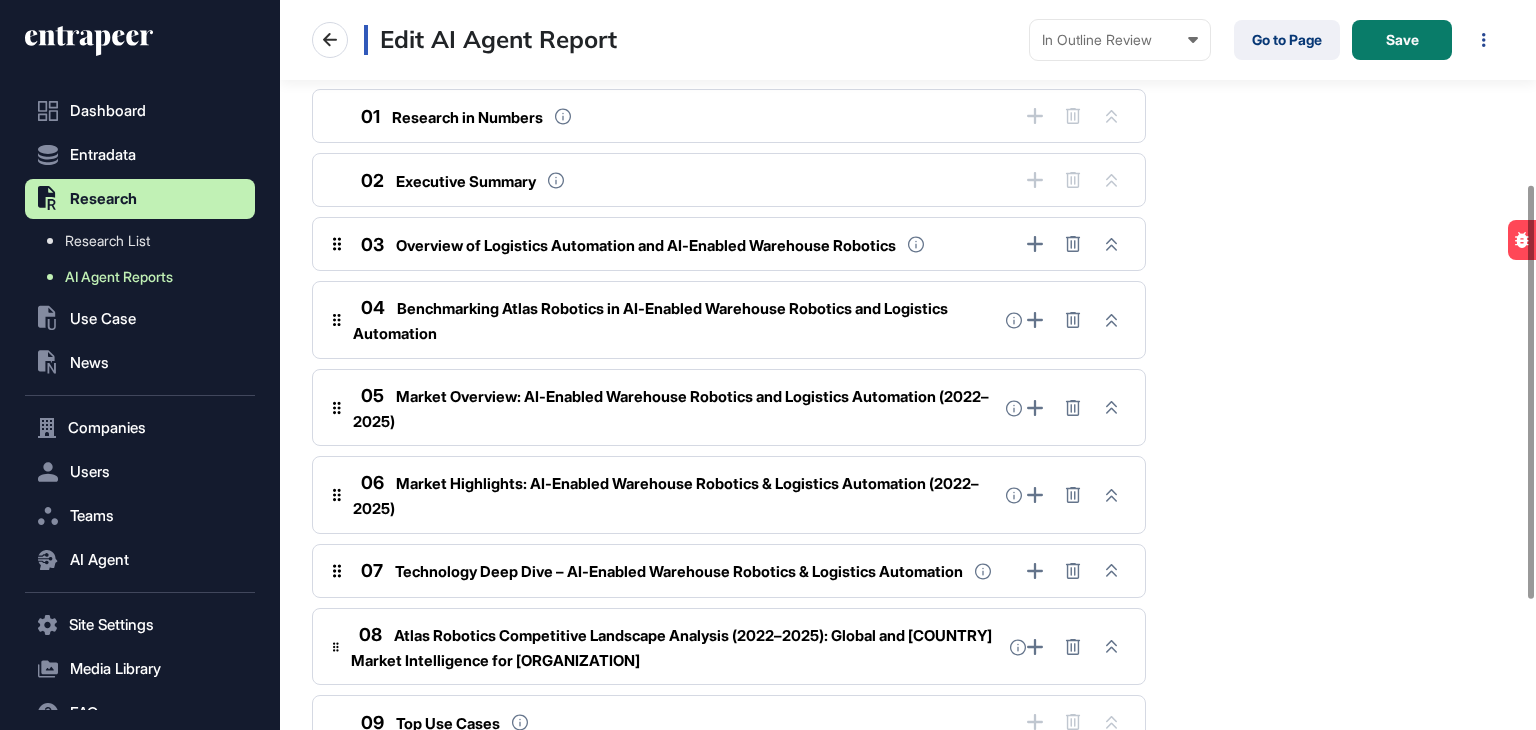 scroll, scrollTop: 0, scrollLeft: 0, axis: both 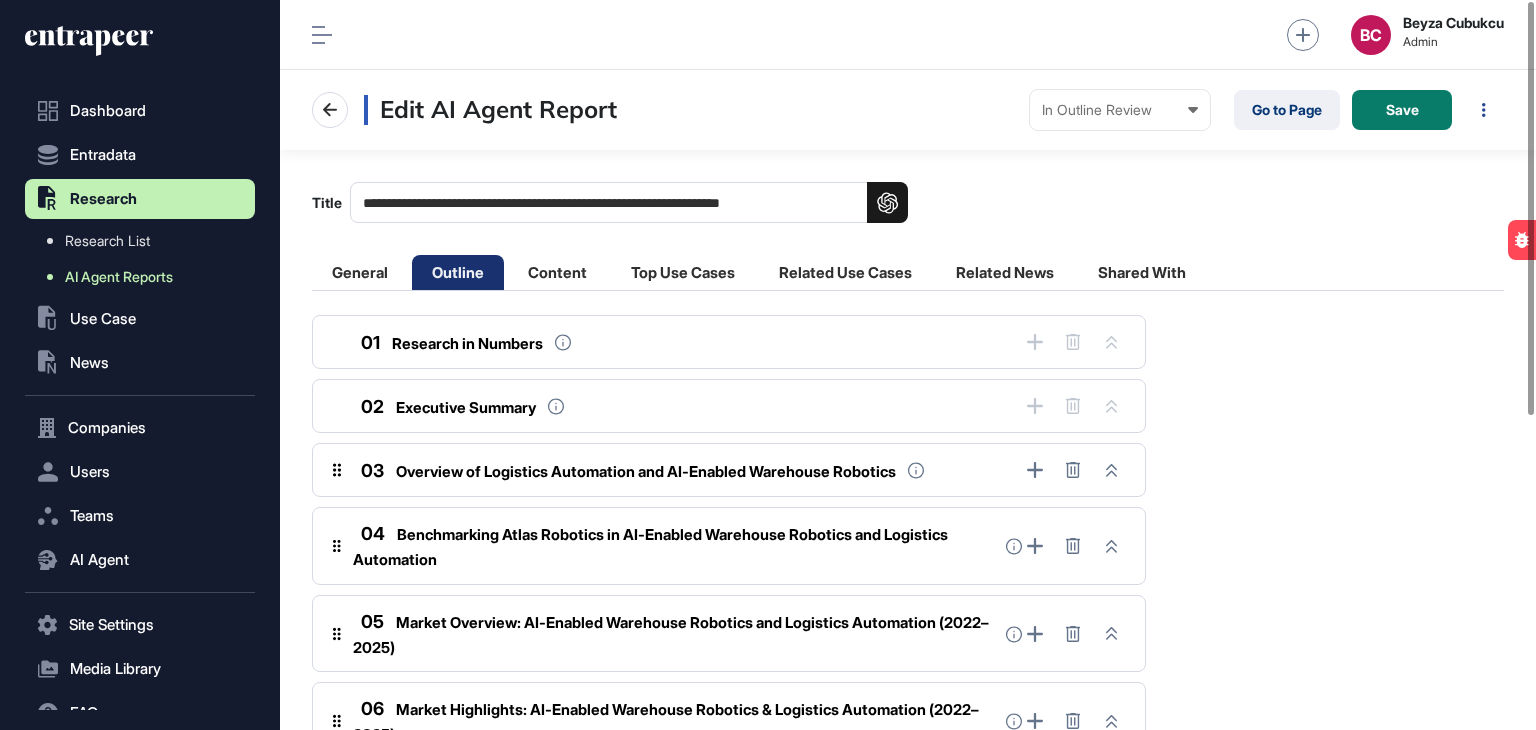click on "AI Agent Reports" at bounding box center [119, 277] 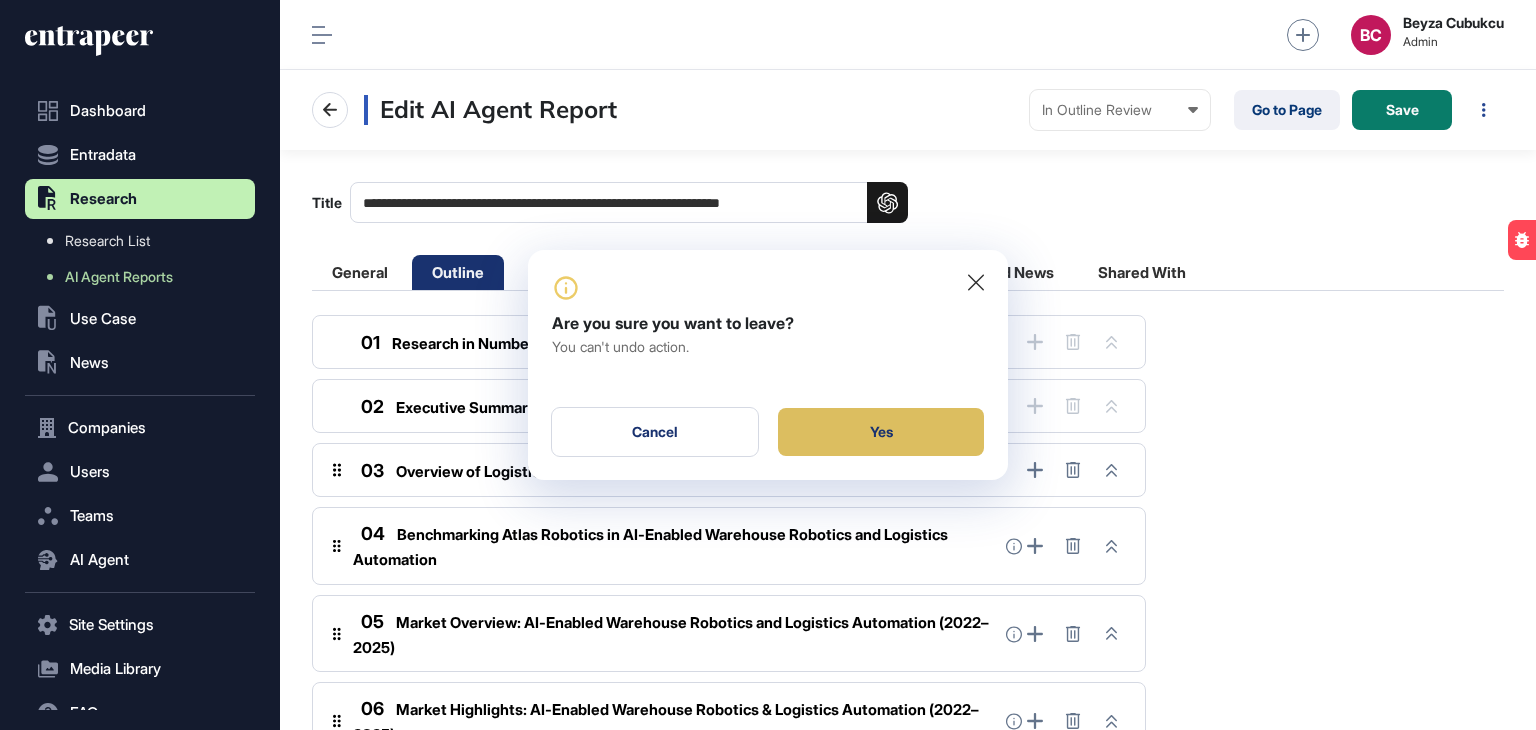 click on "Yes" at bounding box center [881, 432] 